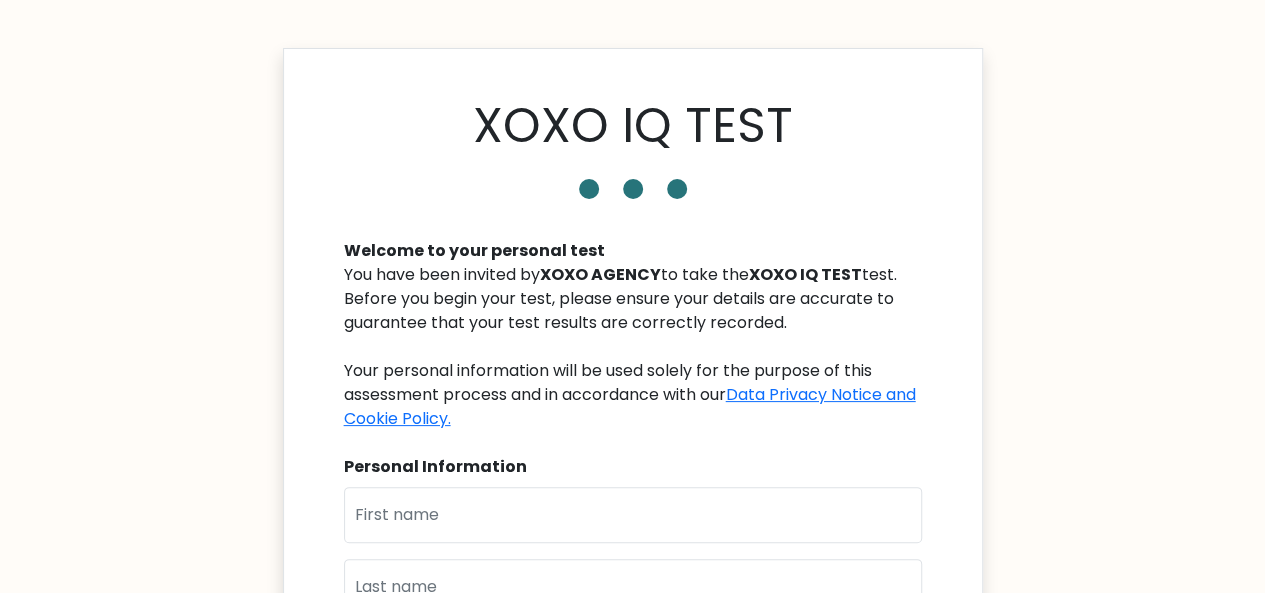 scroll, scrollTop: 100, scrollLeft: 0, axis: vertical 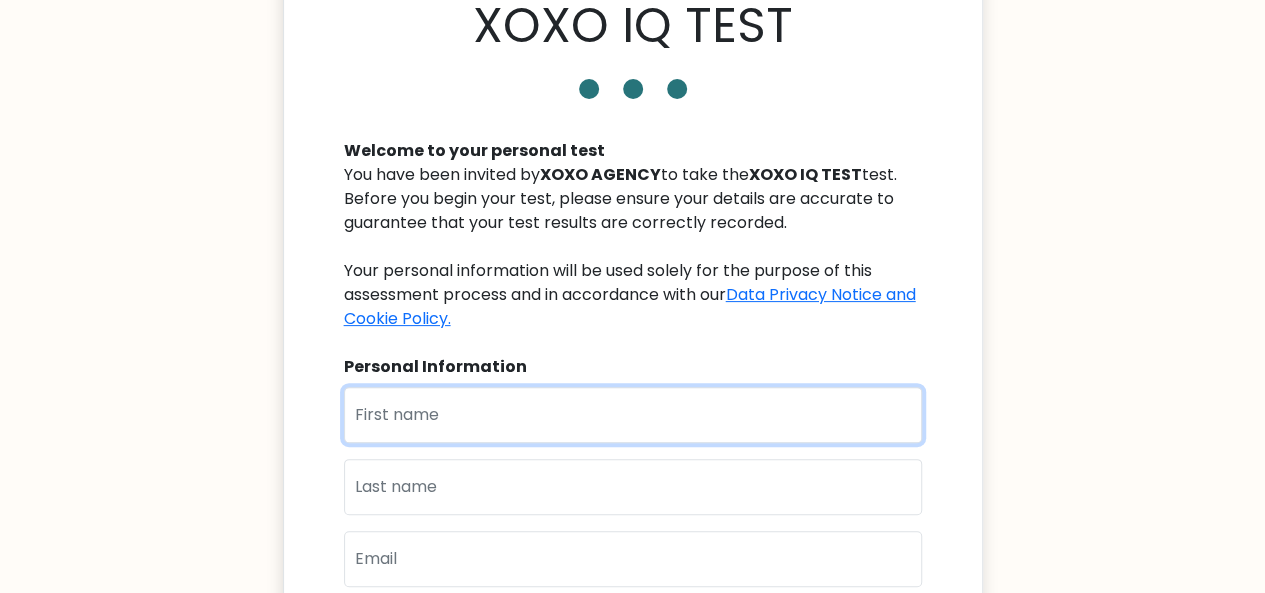 click at bounding box center (633, 415) 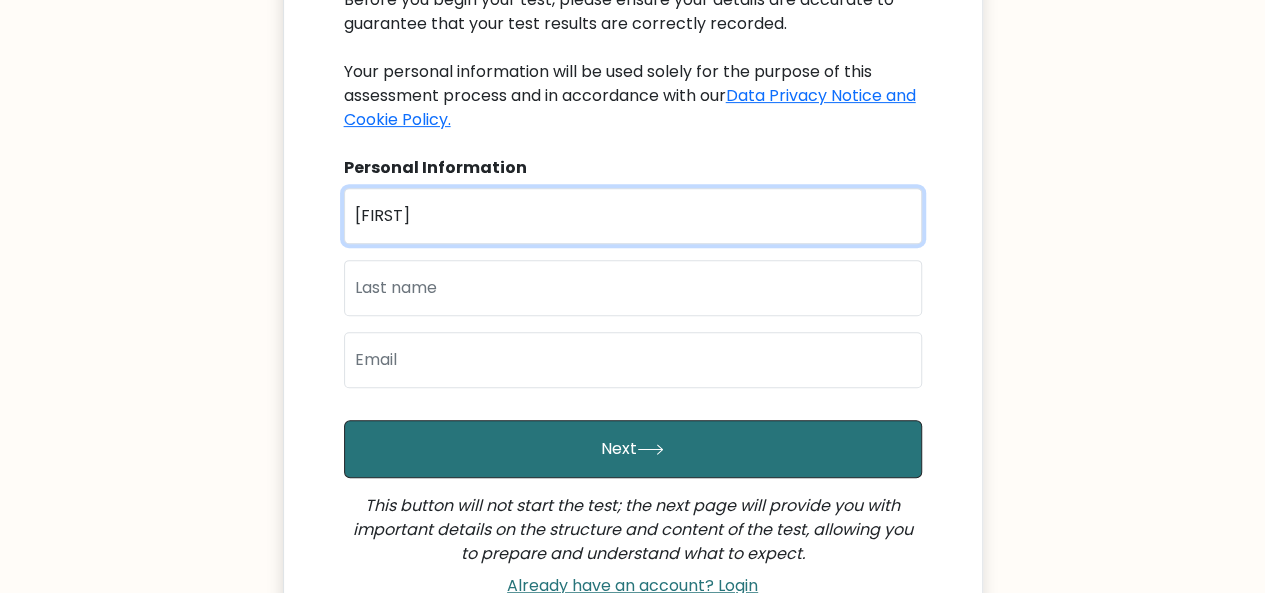scroll, scrollTop: 300, scrollLeft: 0, axis: vertical 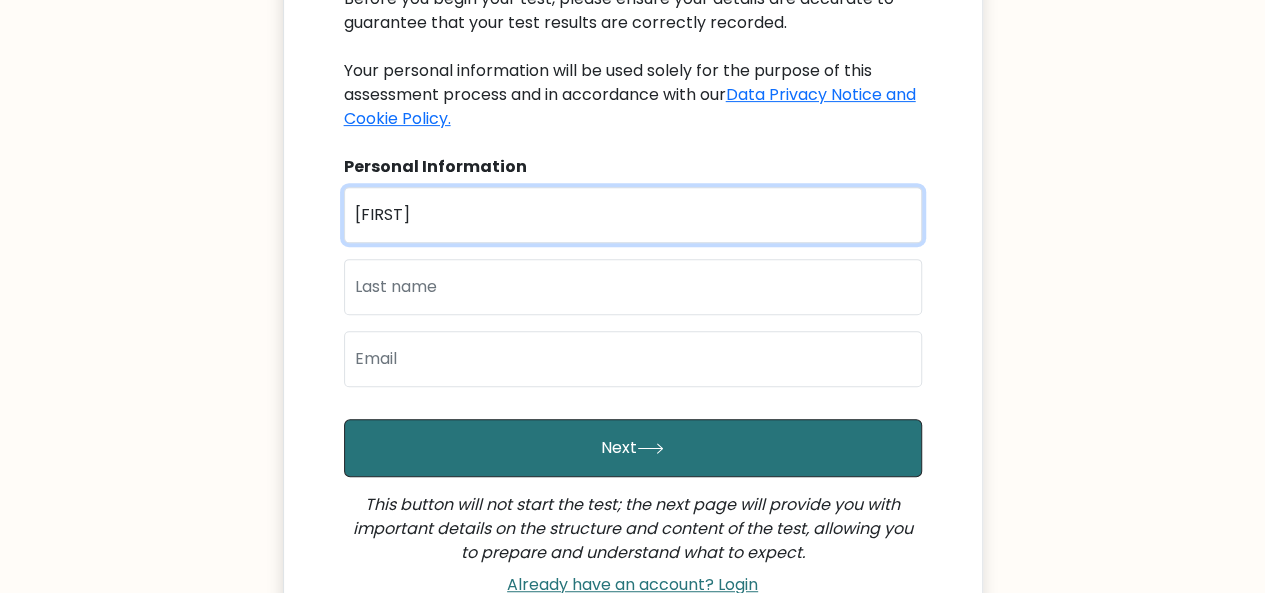 type on "[FIRST]" 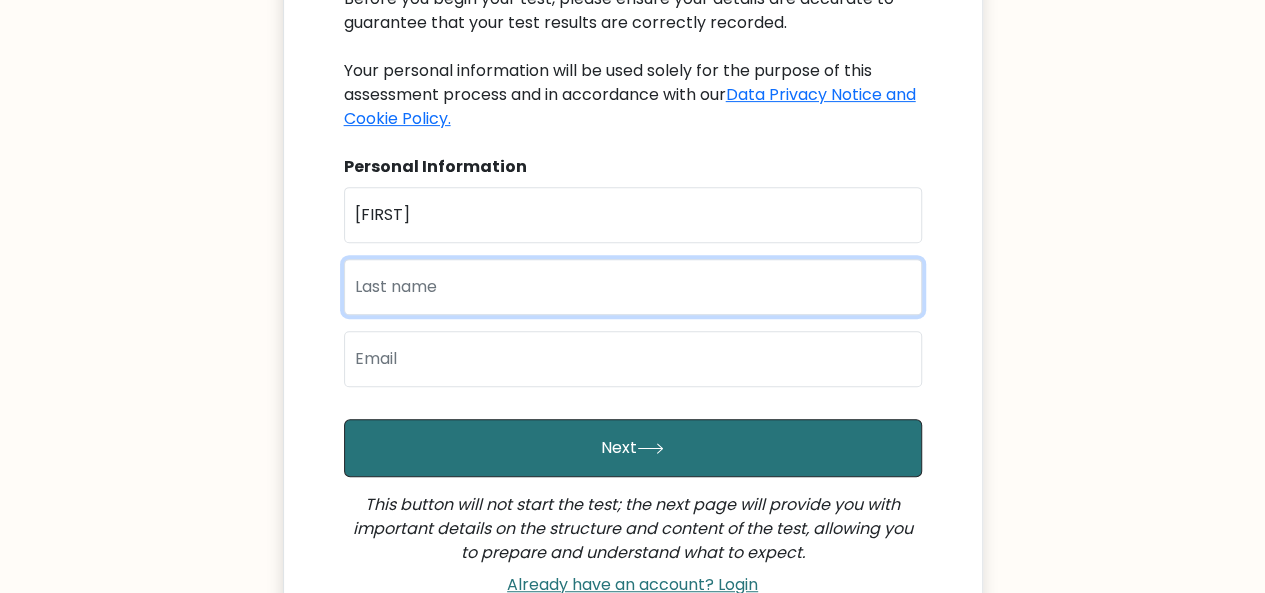 click at bounding box center (633, 287) 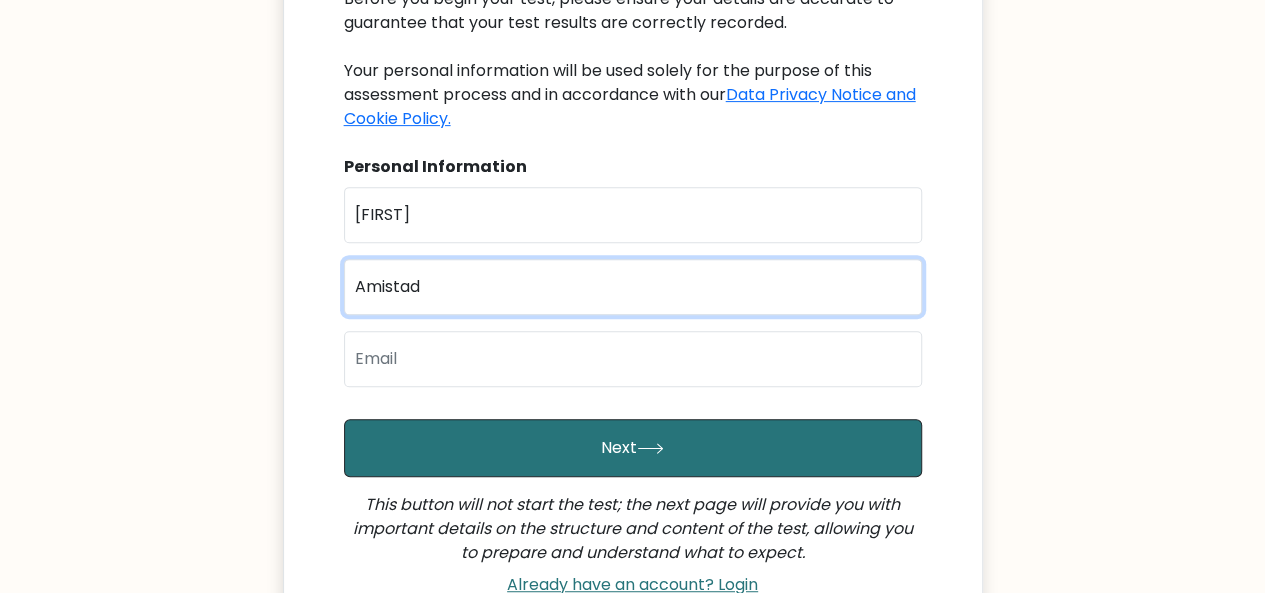 type on "Amistad" 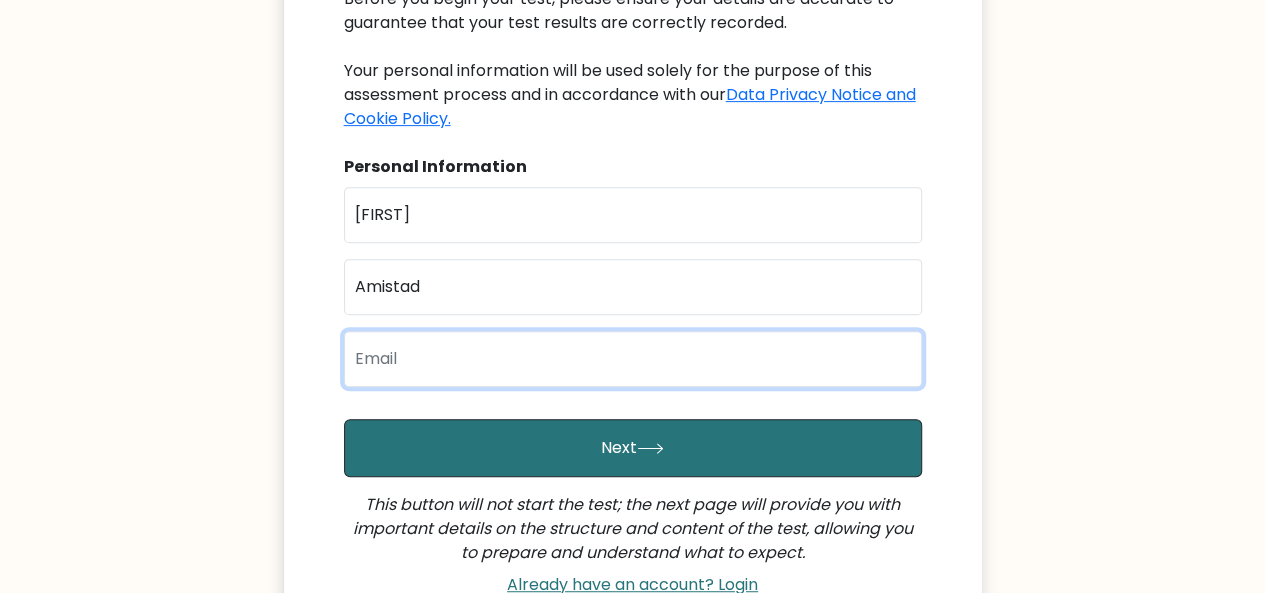 click at bounding box center [633, 359] 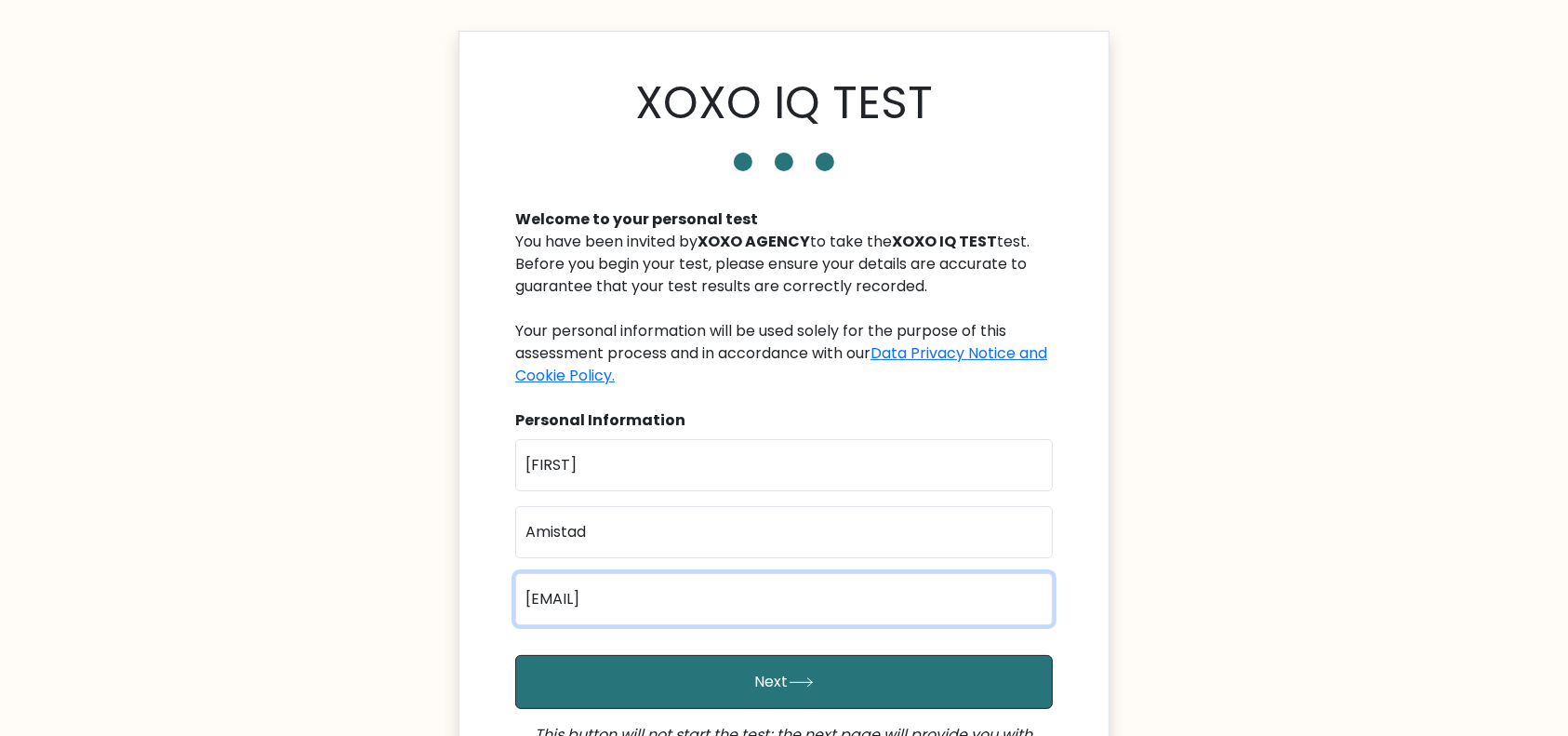 scroll, scrollTop: 0, scrollLeft: 0, axis: both 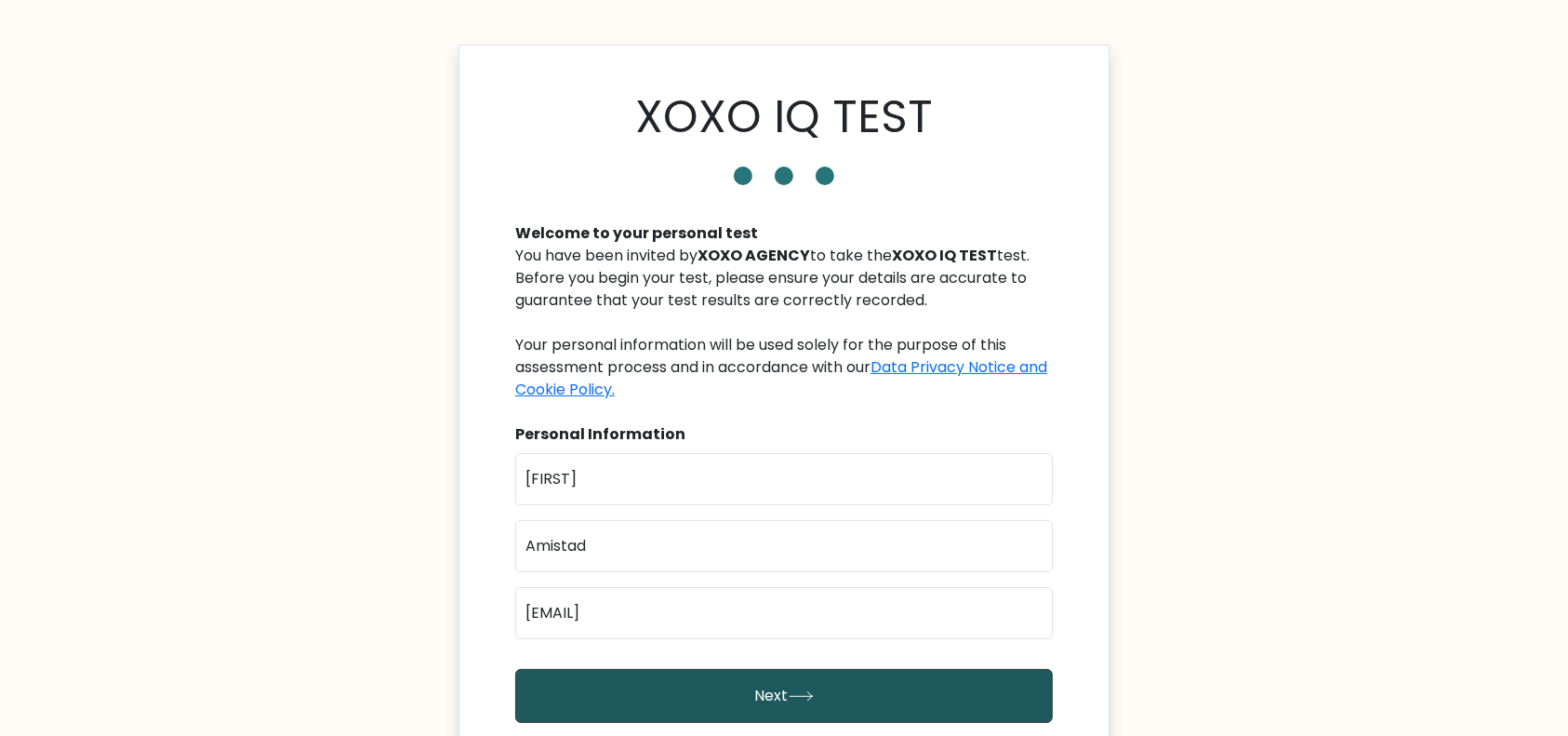 click on "Next" at bounding box center [784, 696] 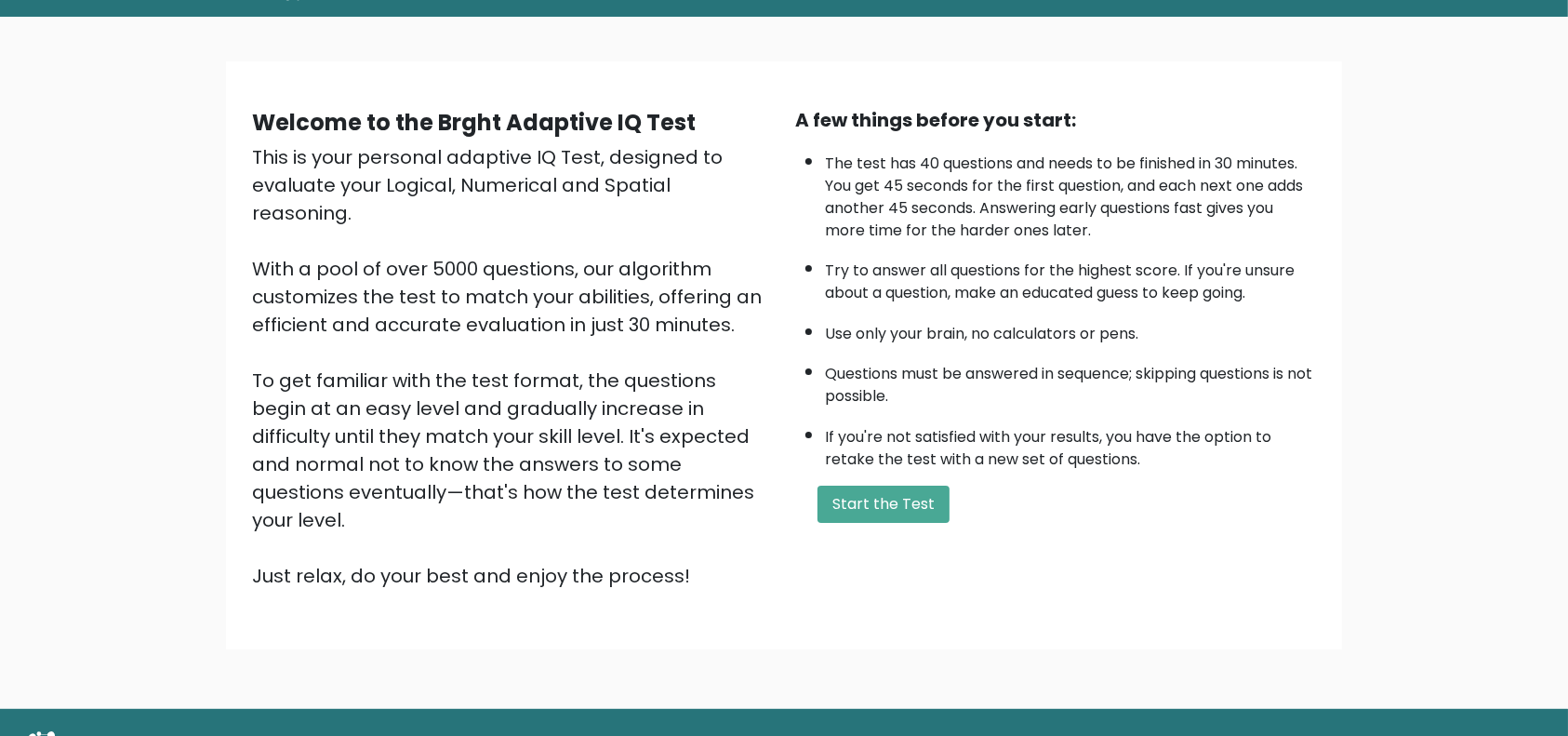 scroll, scrollTop: 116, scrollLeft: 0, axis: vertical 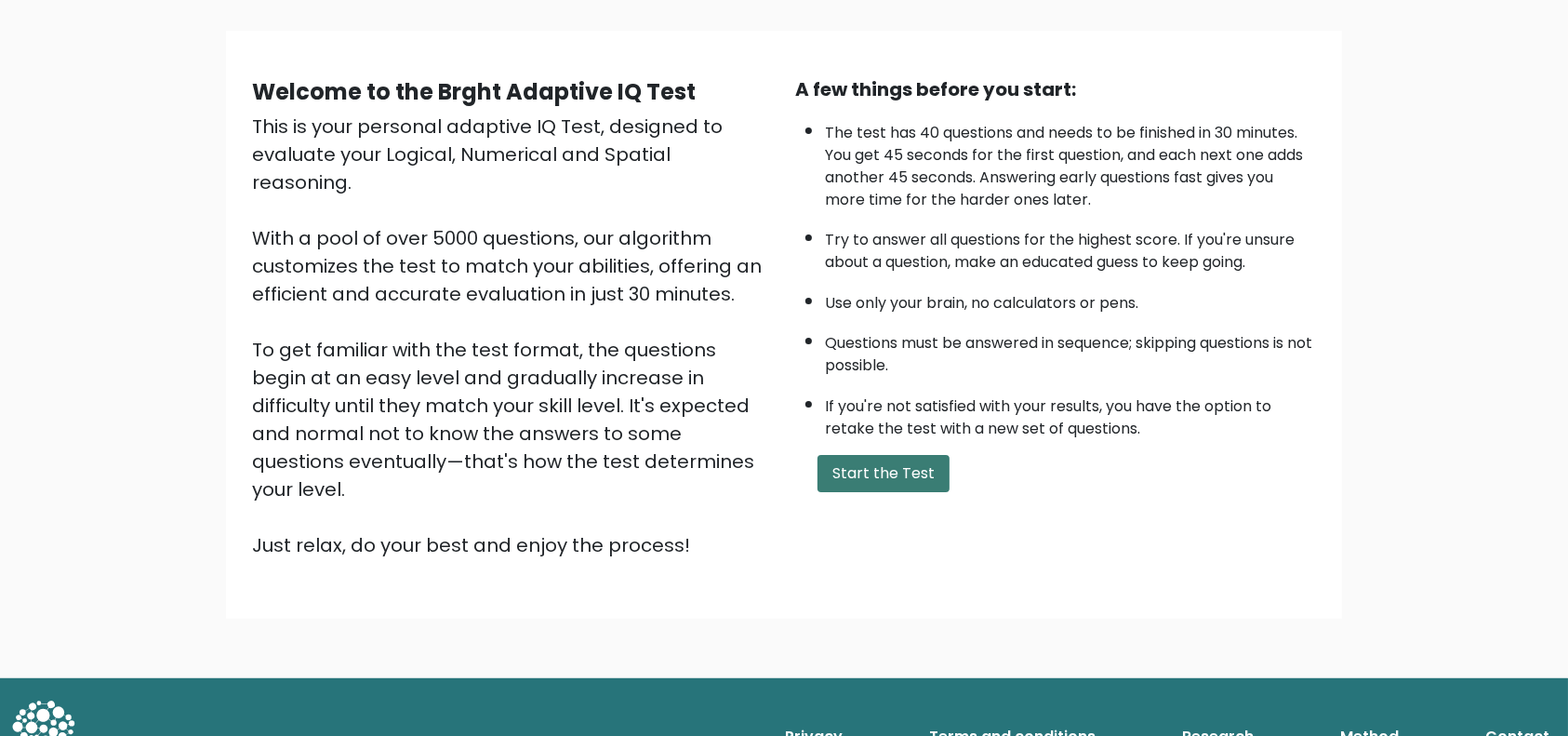 click on "Start the Test" at bounding box center [884, 474] 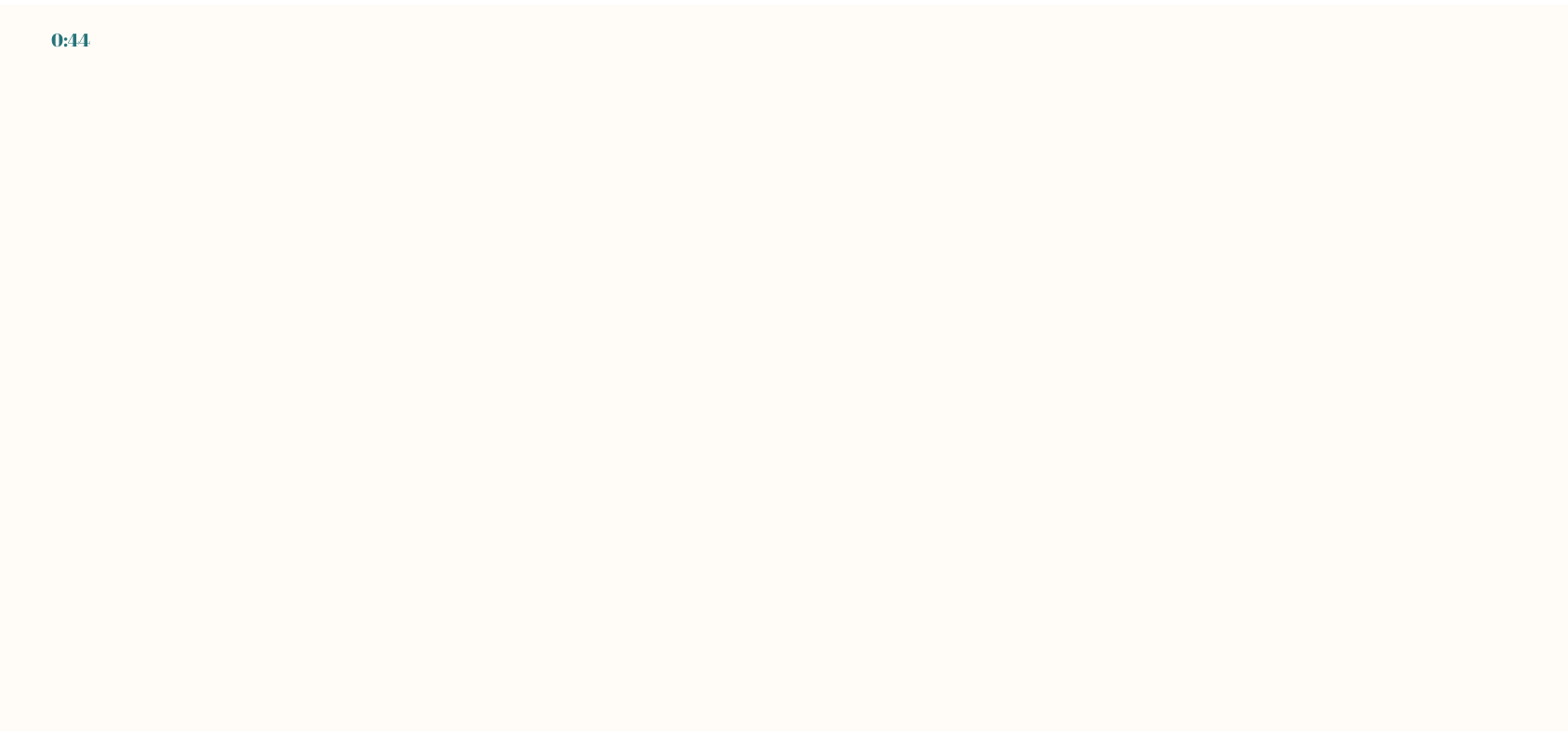 scroll, scrollTop: 0, scrollLeft: 0, axis: both 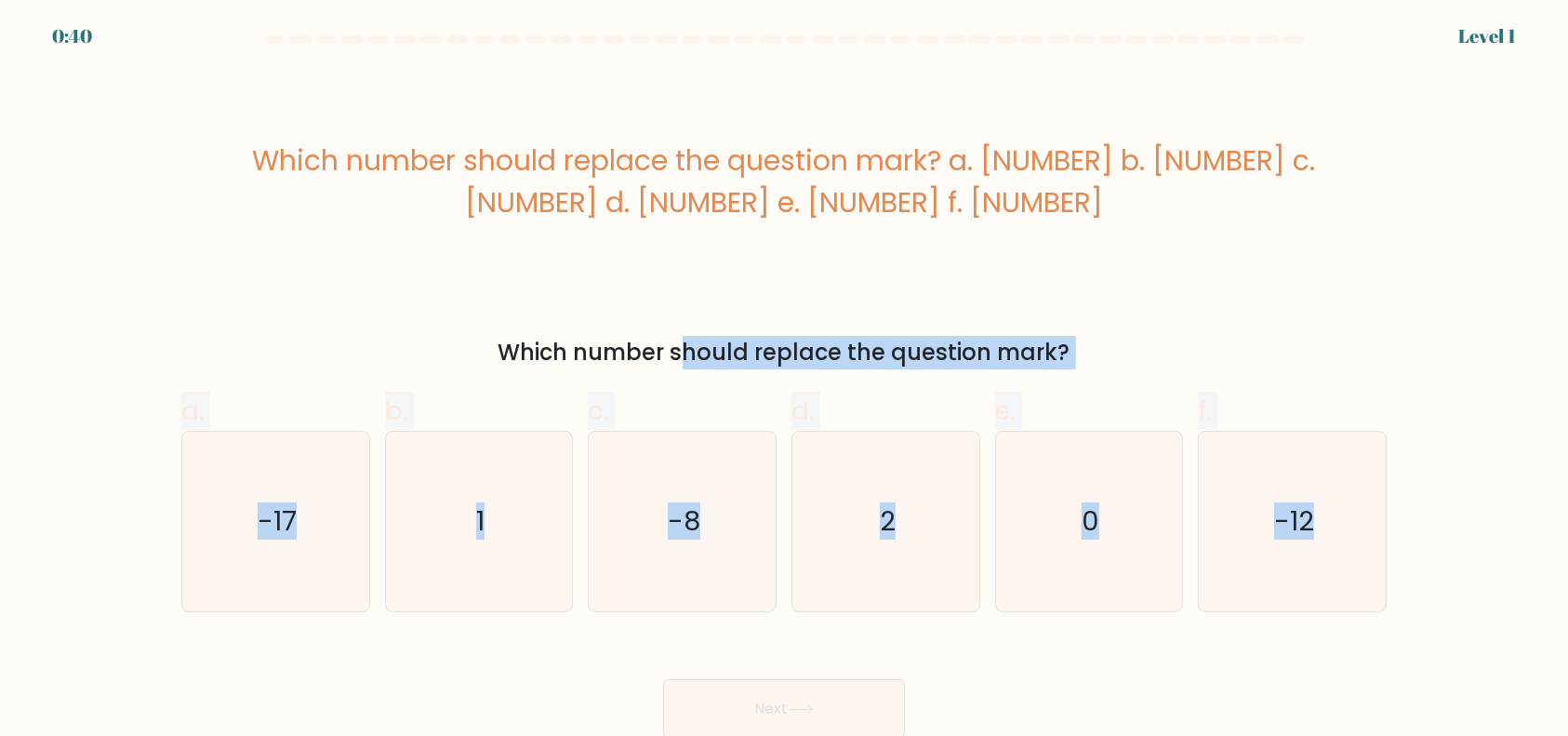 drag, startPoint x: 502, startPoint y: 336, endPoint x: 1423, endPoint y: 606, distance: 959.7609 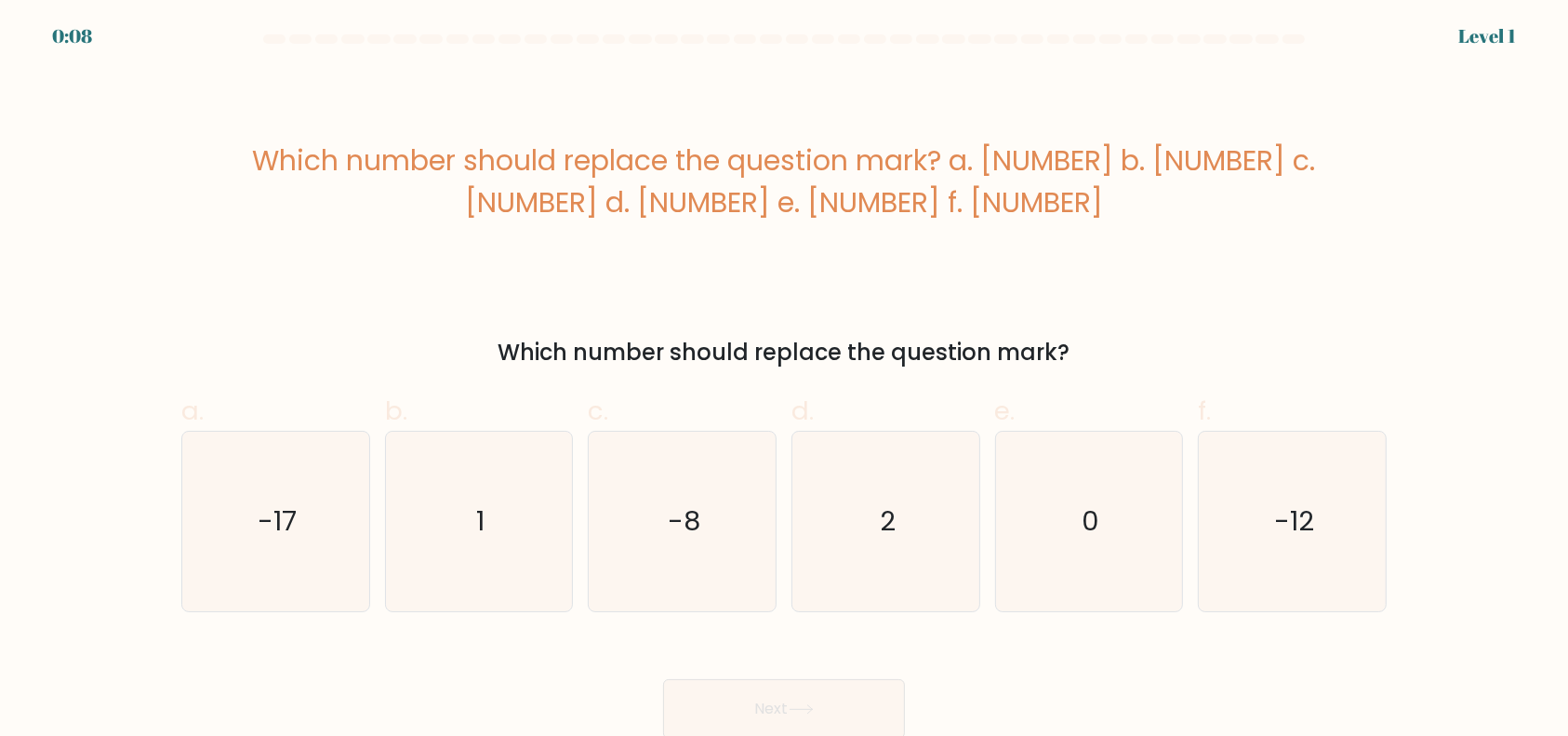 click on "? + 5 + 50 = 57" at bounding box center (784, 181) 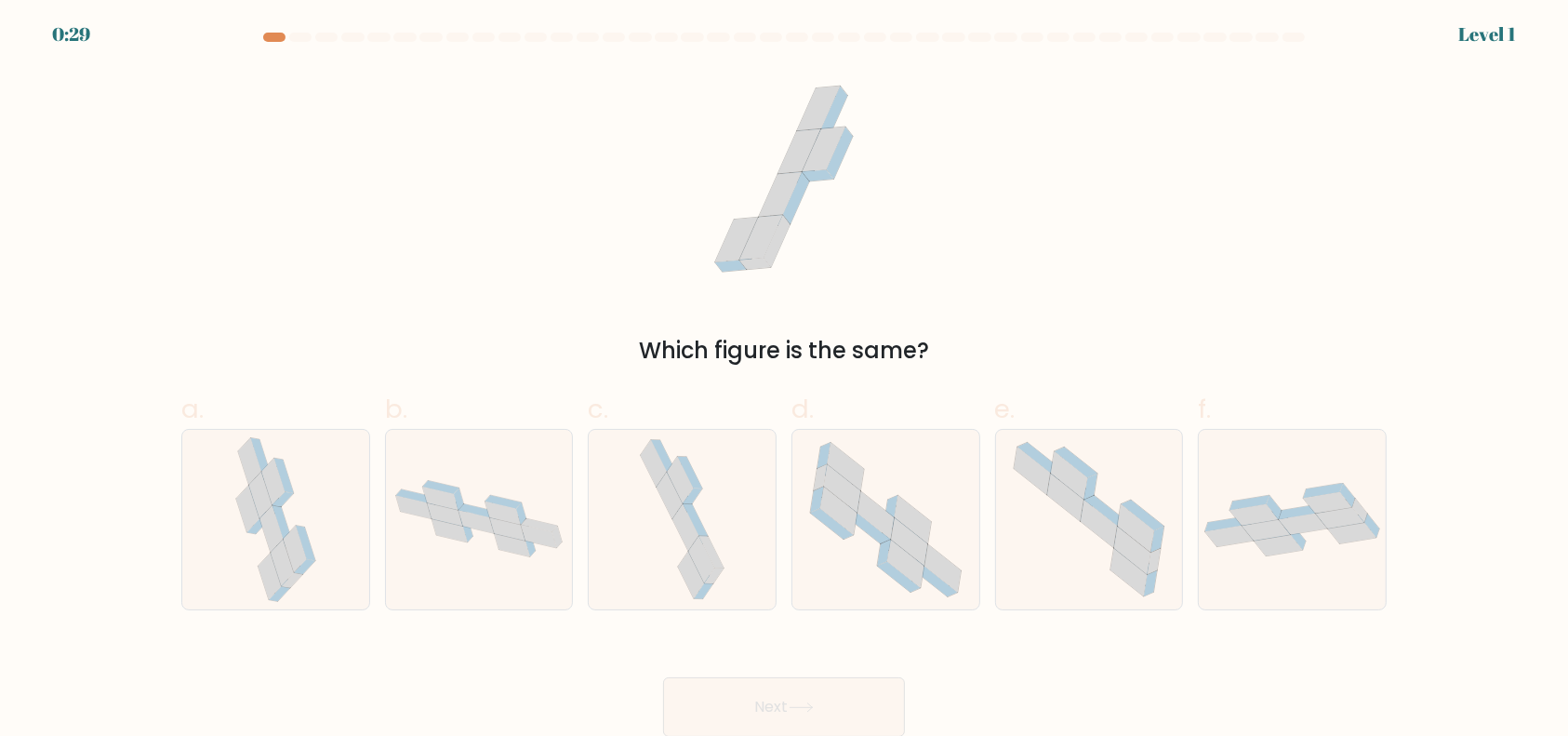 scroll, scrollTop: 0, scrollLeft: 0, axis: both 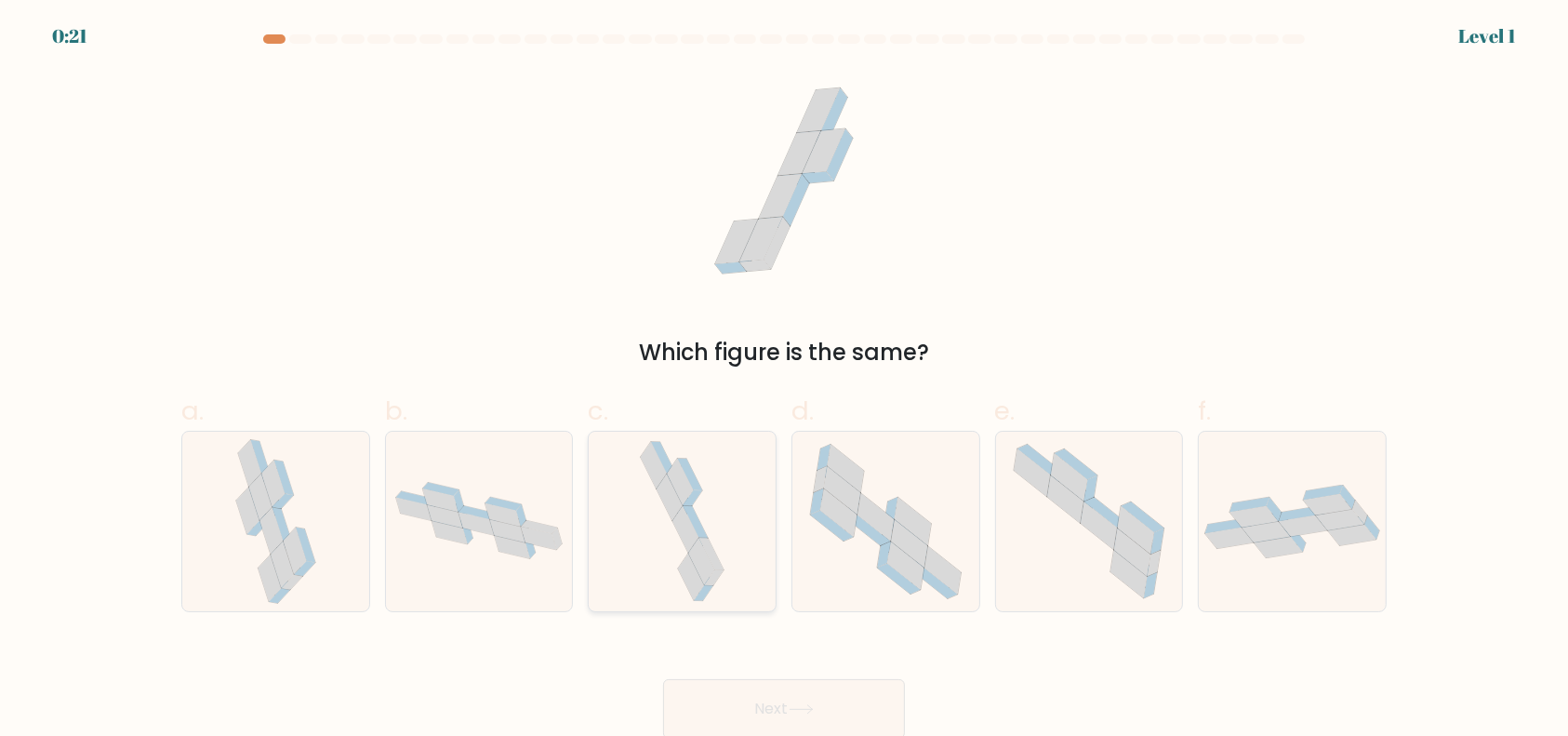 click at bounding box center [714, 578] 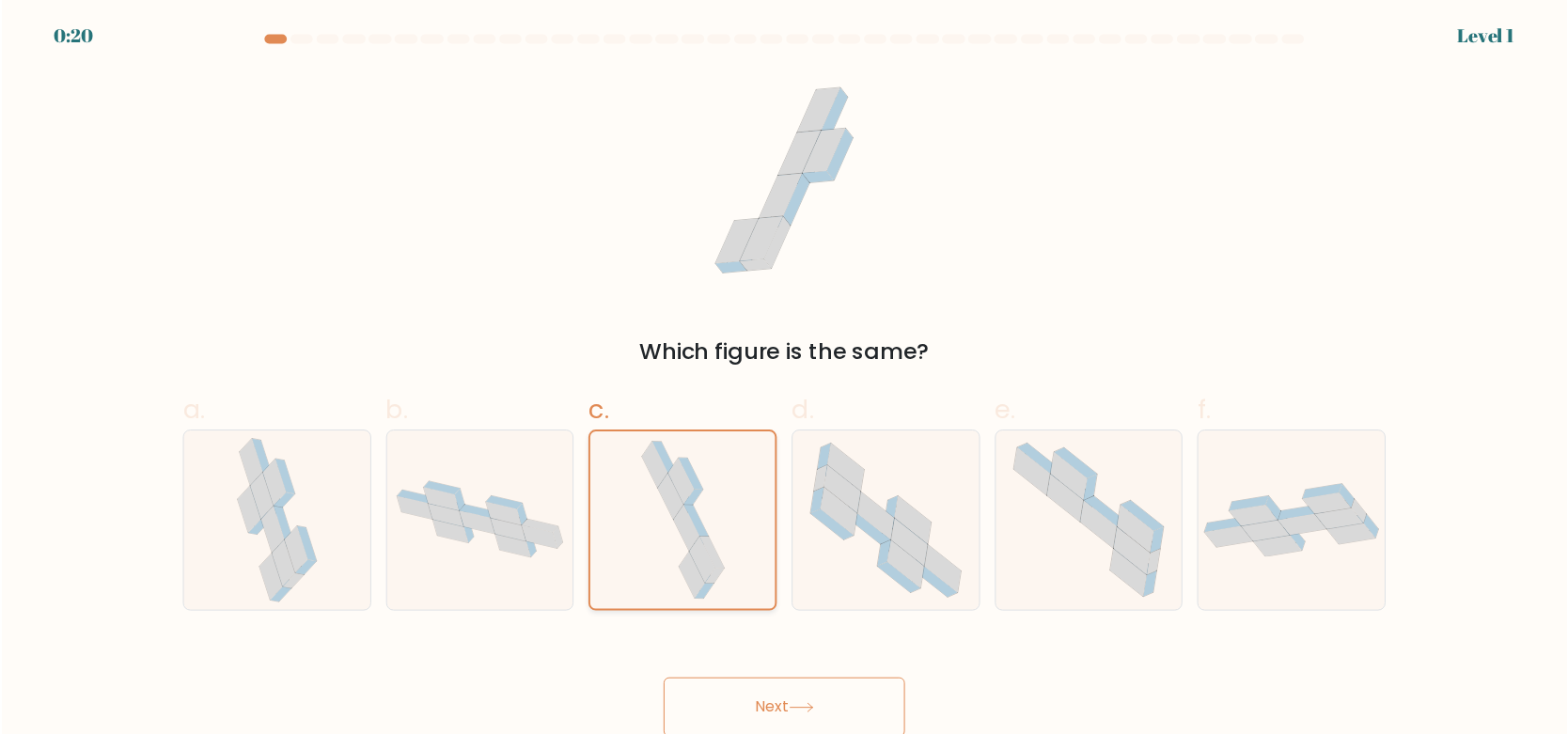 scroll, scrollTop: 2, scrollLeft: 0, axis: vertical 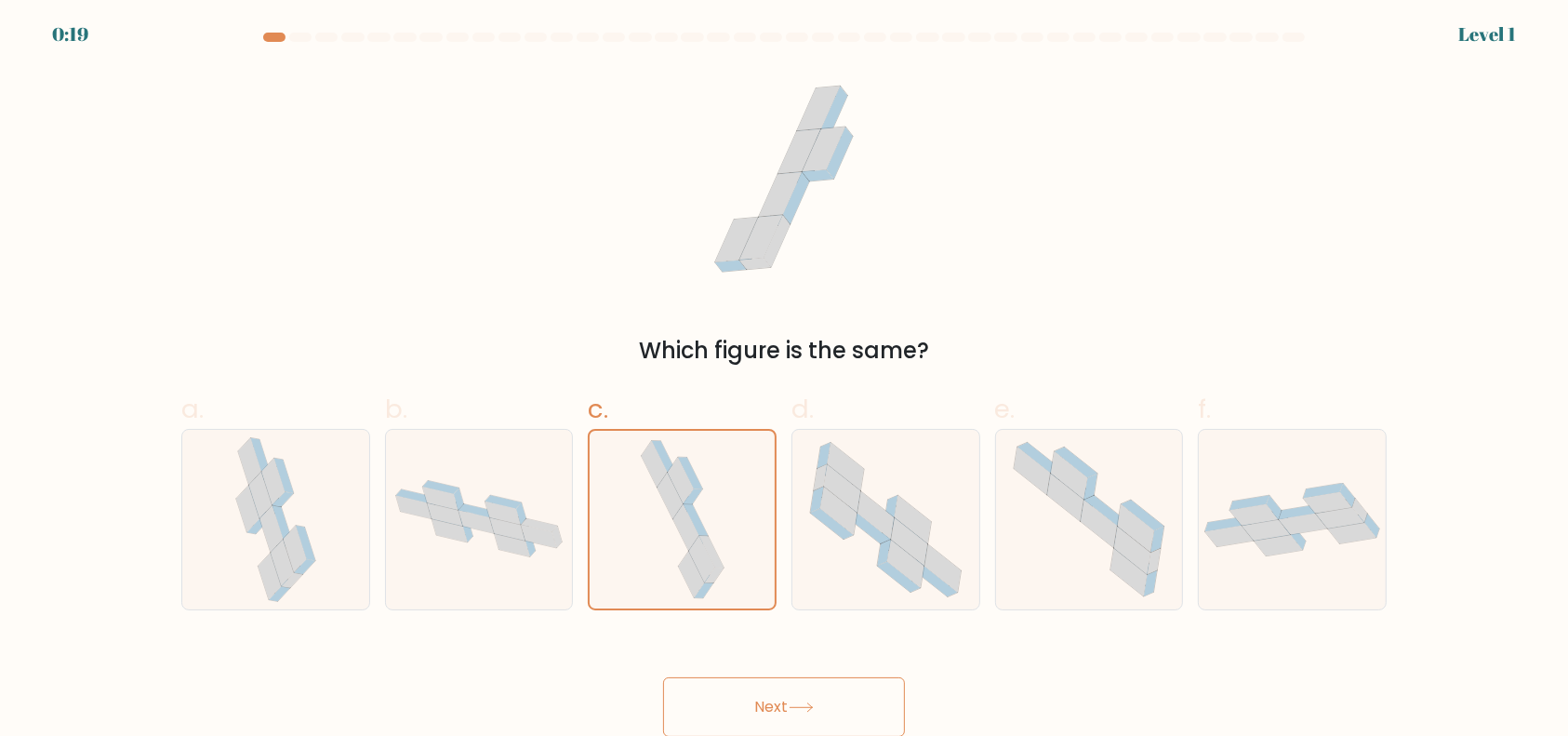 click on "Next" at bounding box center [784, 707] 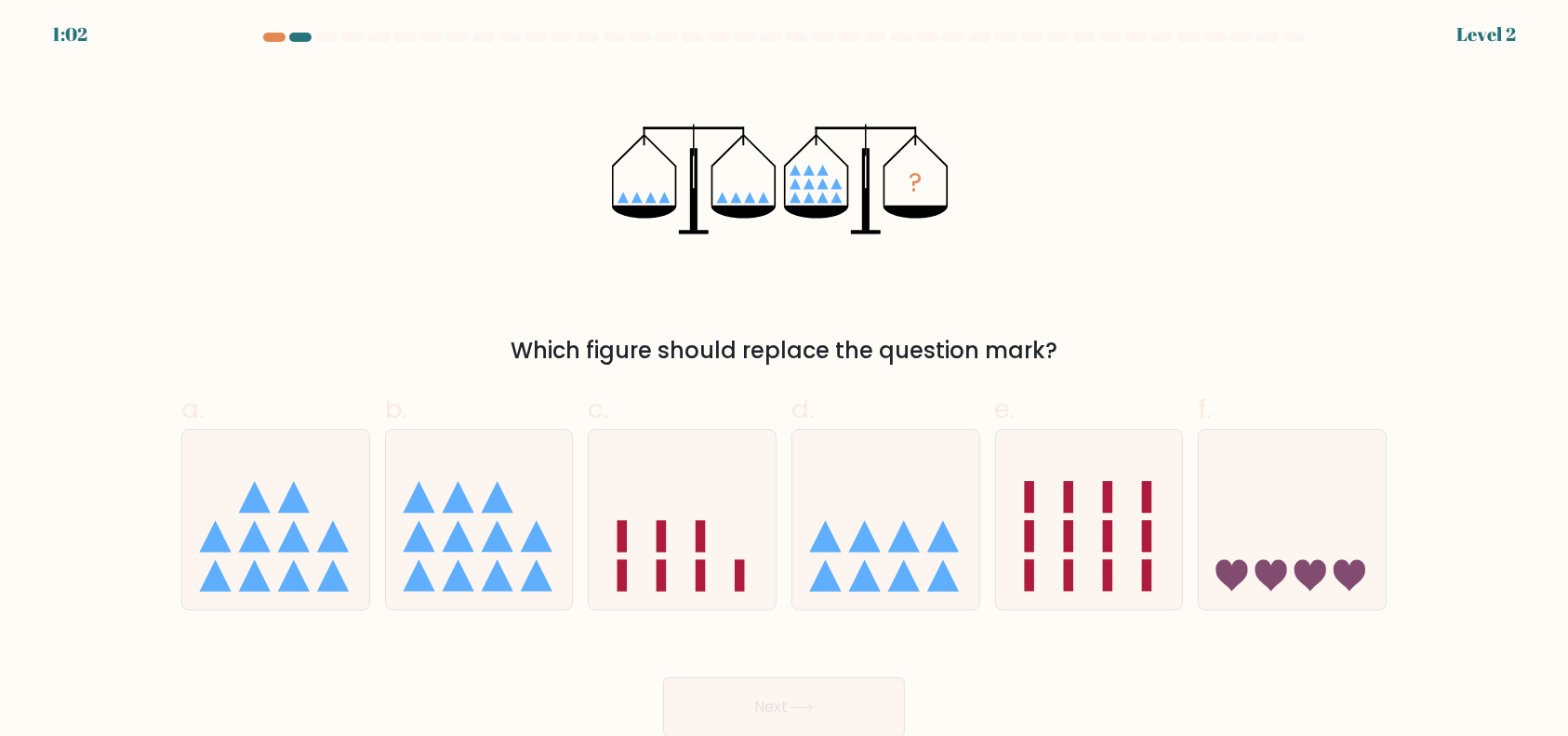 type 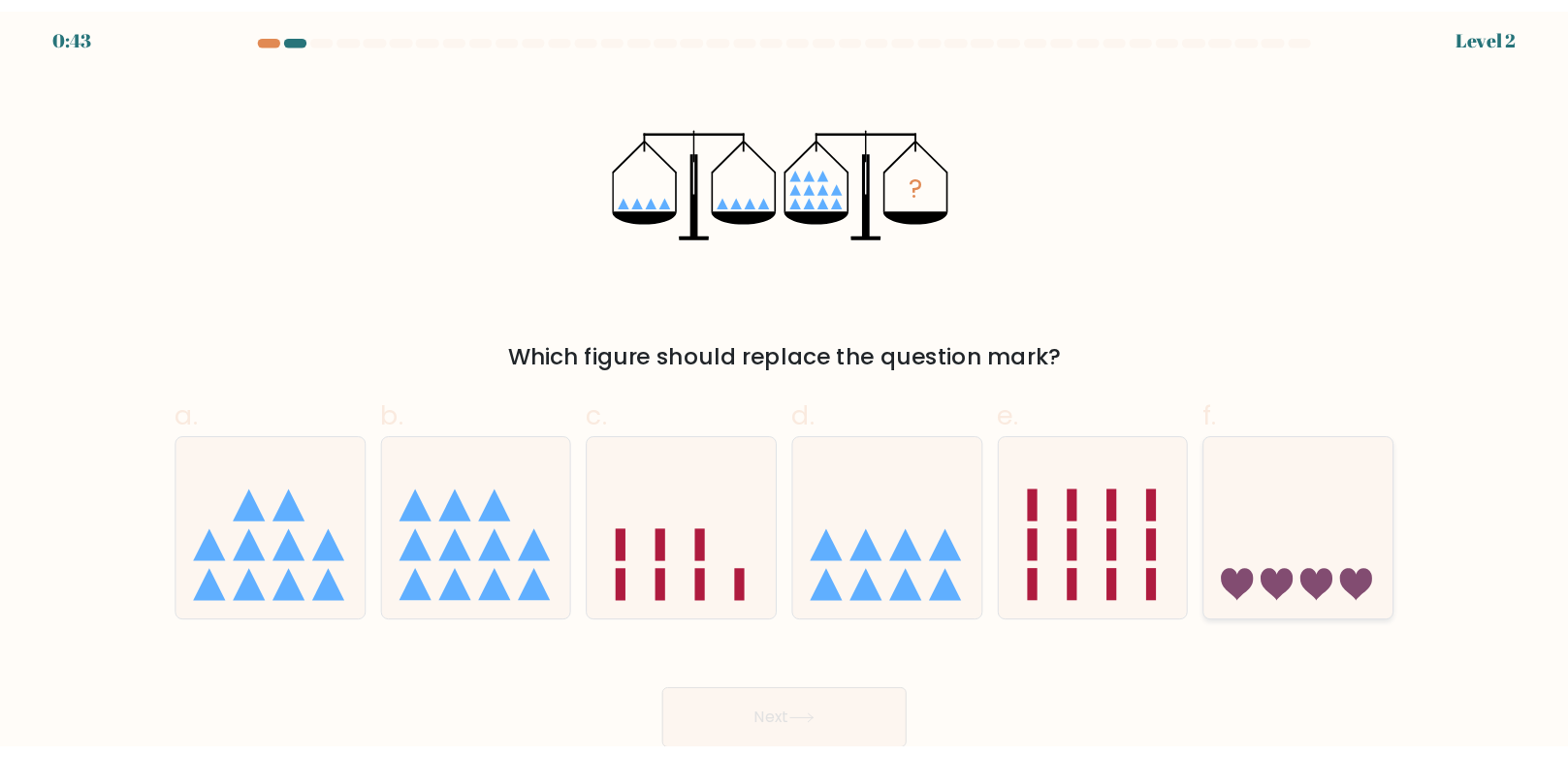 scroll, scrollTop: 8, scrollLeft: 0, axis: vertical 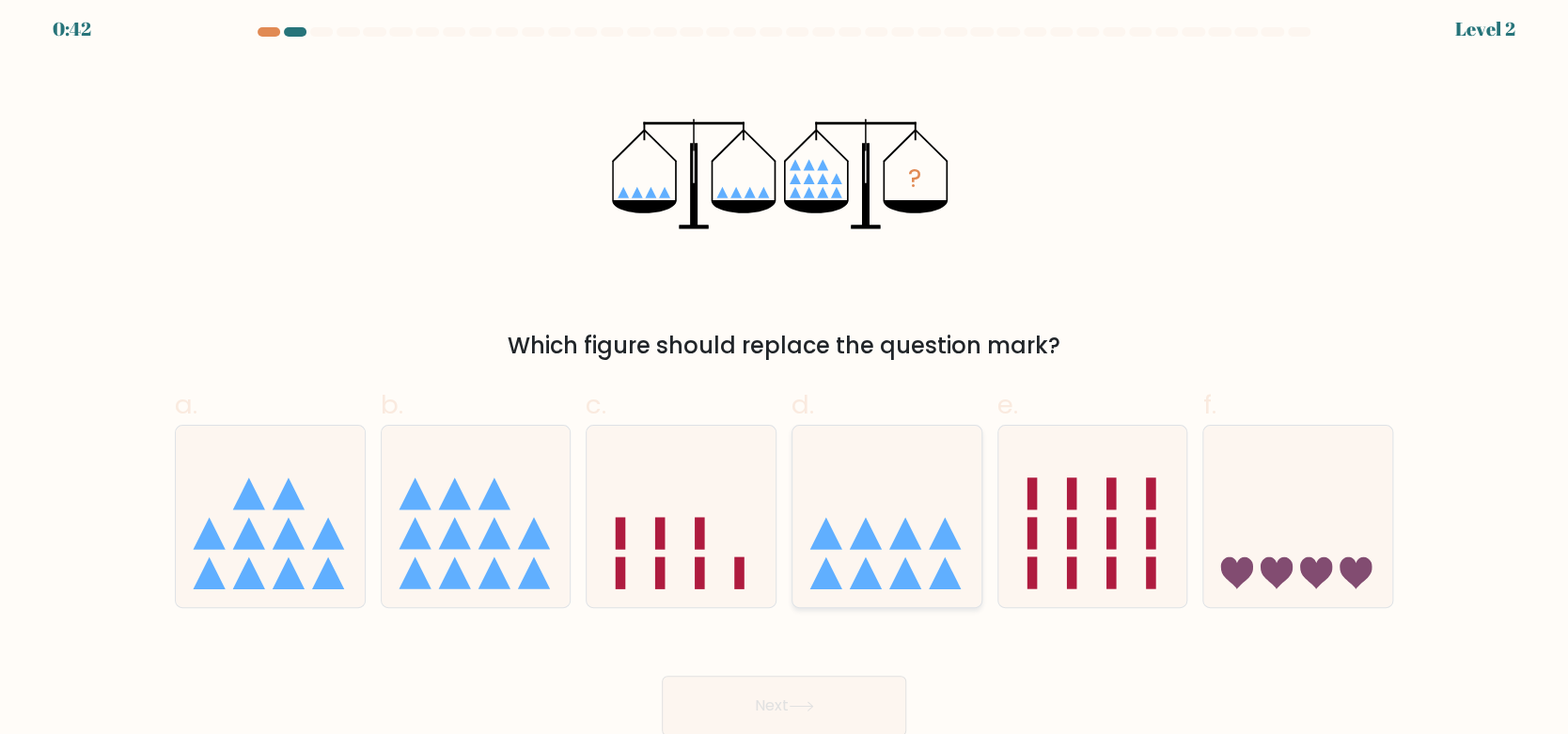 click at bounding box center (886, 516) 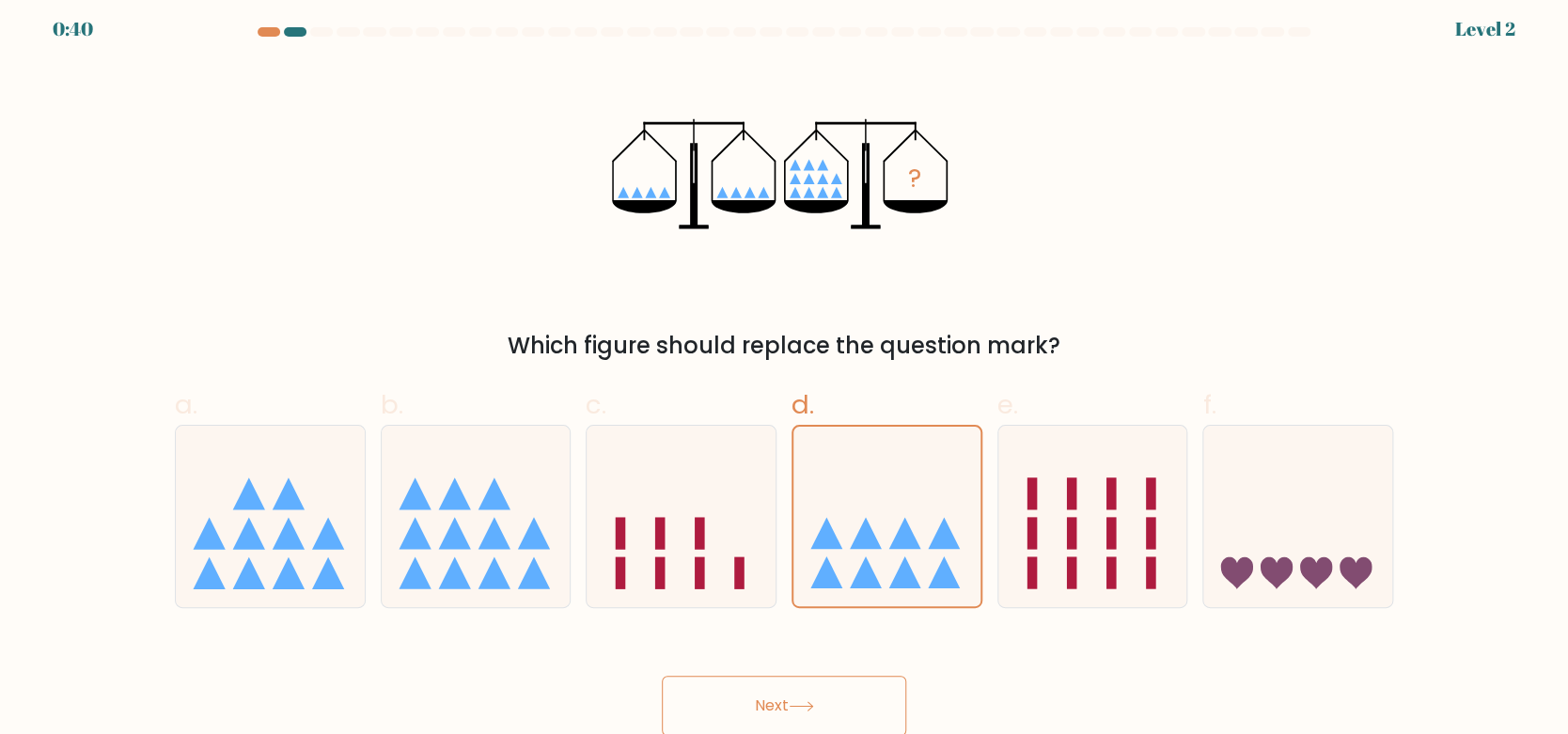 click on "Next" at bounding box center [784, 706] 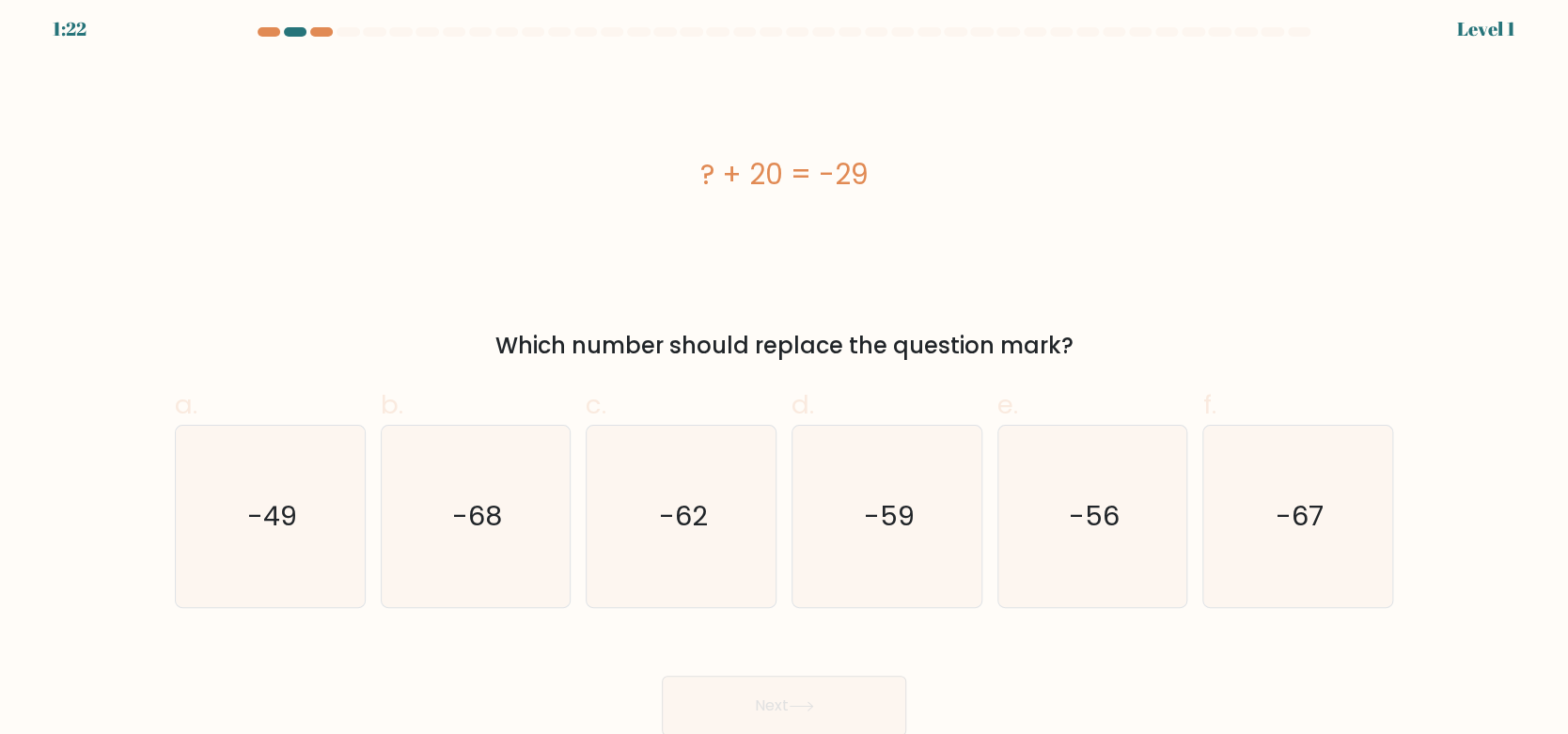 type 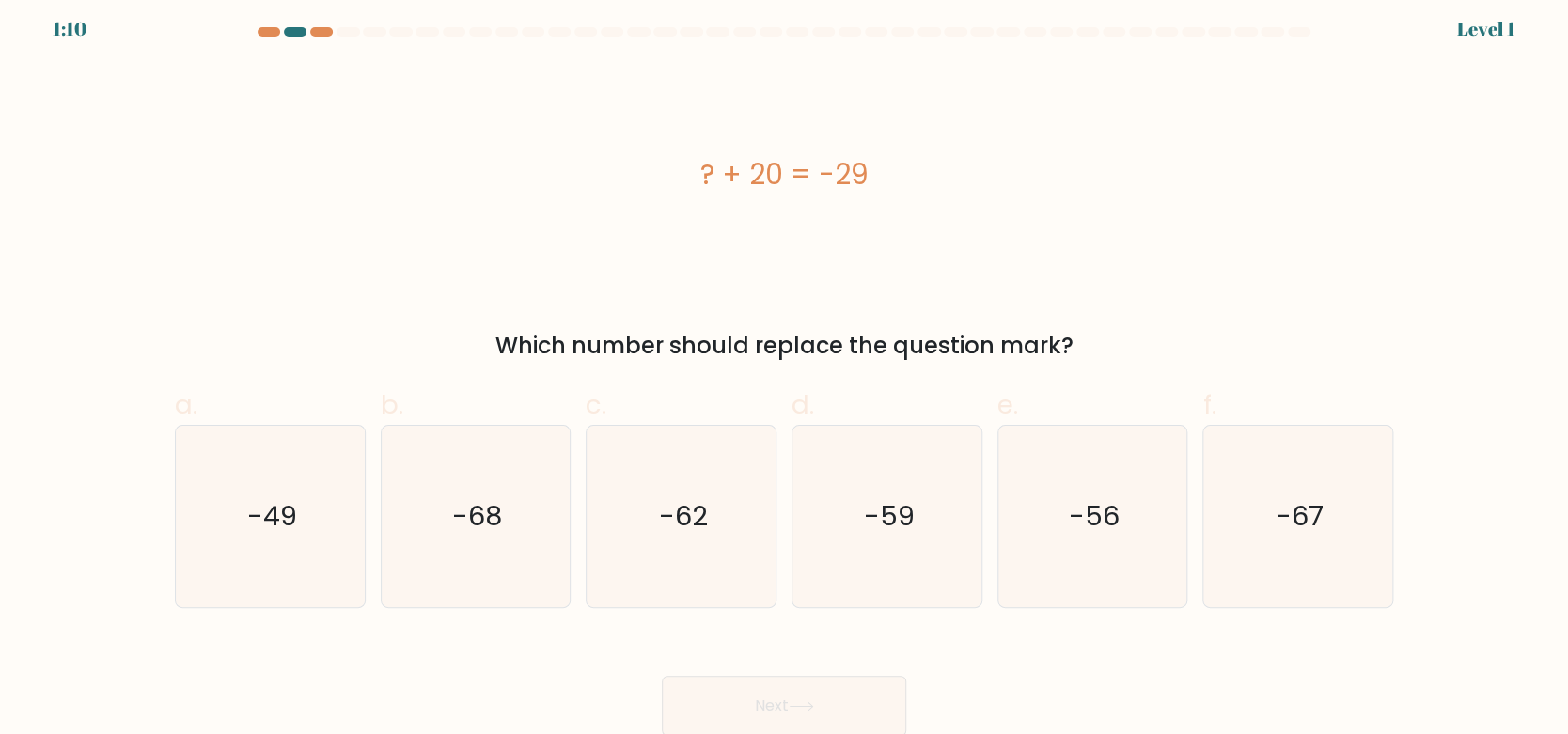 drag, startPoint x: 1565, startPoint y: 117, endPoint x: 1436, endPoint y: 117, distance: 129 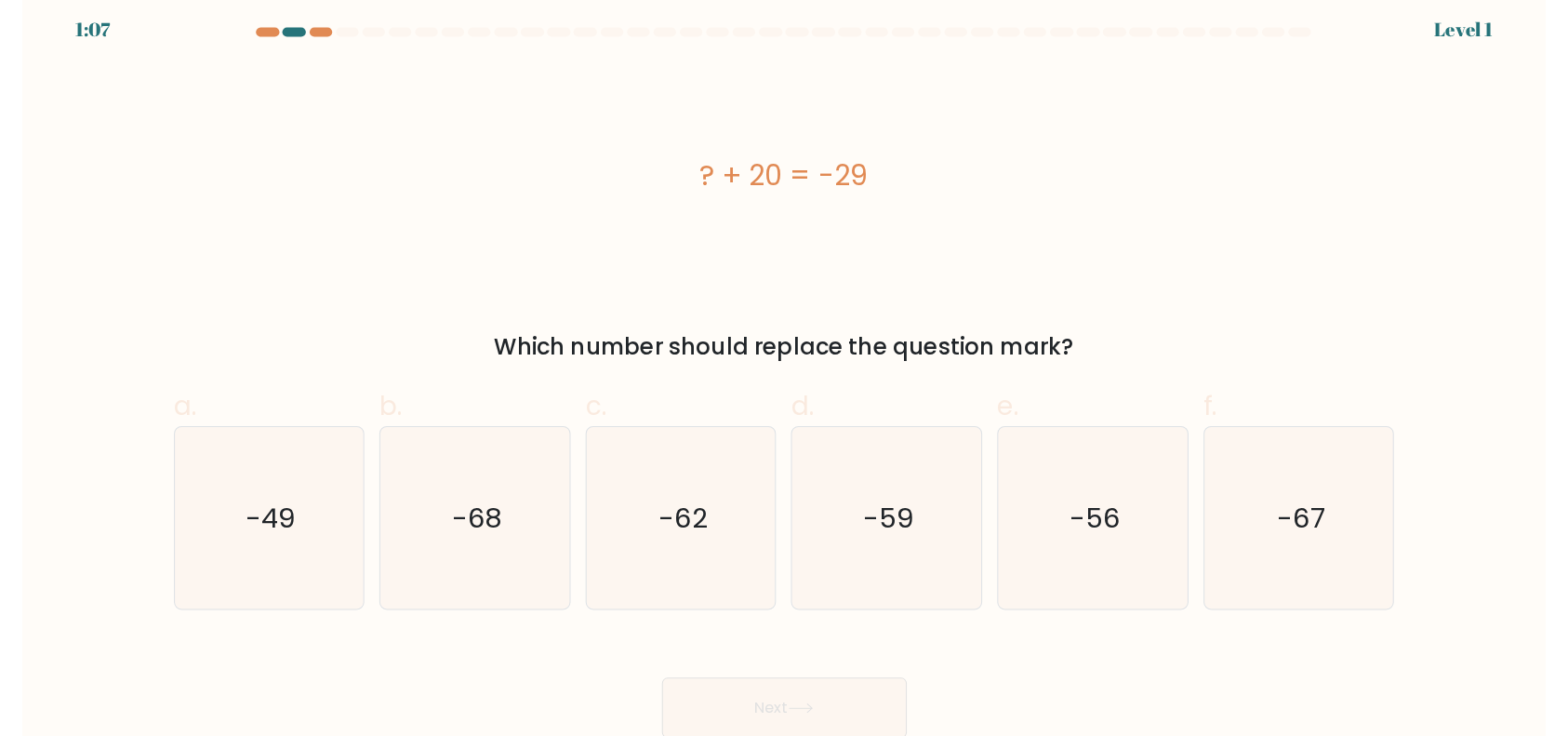scroll, scrollTop: 0, scrollLeft: 0, axis: both 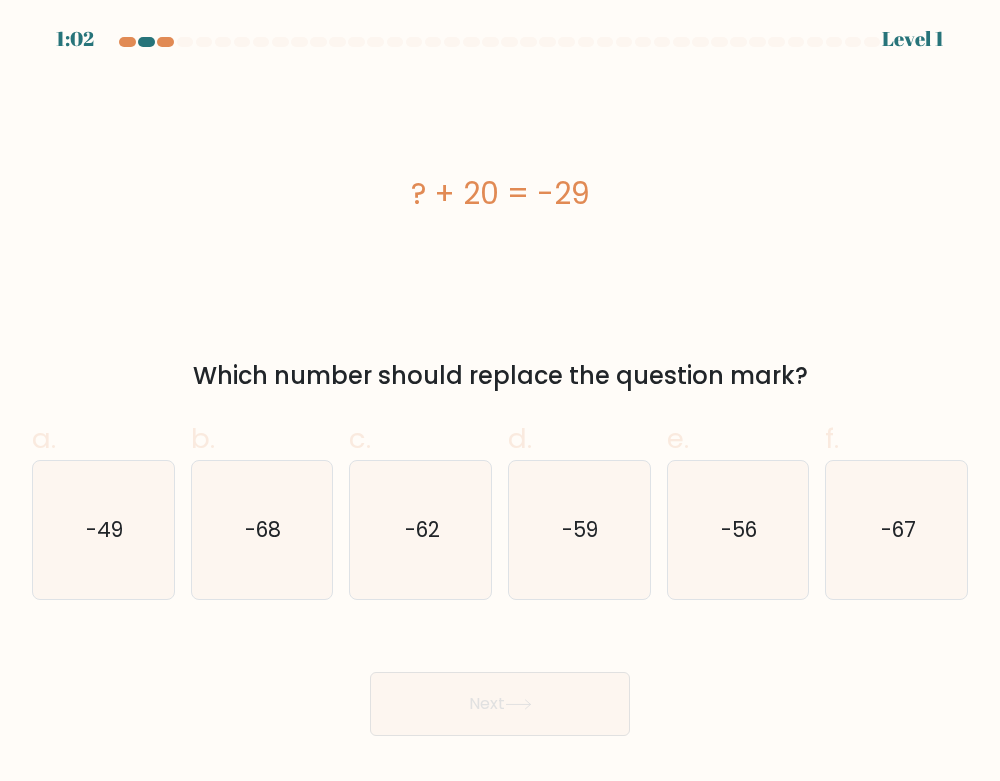 drag, startPoint x: 769, startPoint y: 70, endPoint x: 808, endPoint y: 39, distance: 49.819675 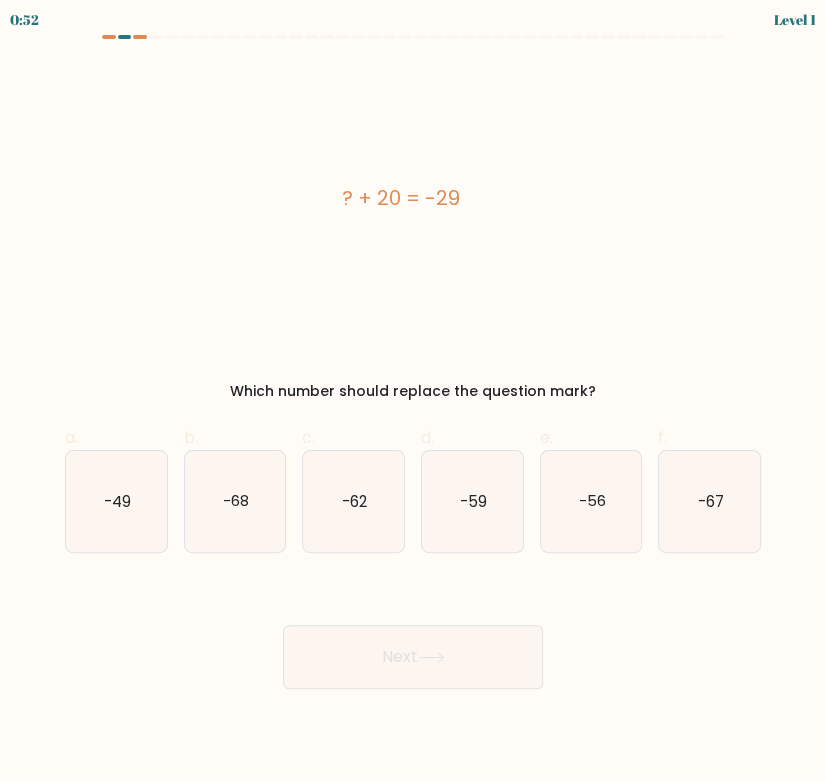drag, startPoint x: 174, startPoint y: 183, endPoint x: 409, endPoint y: 178, distance: 235.05319 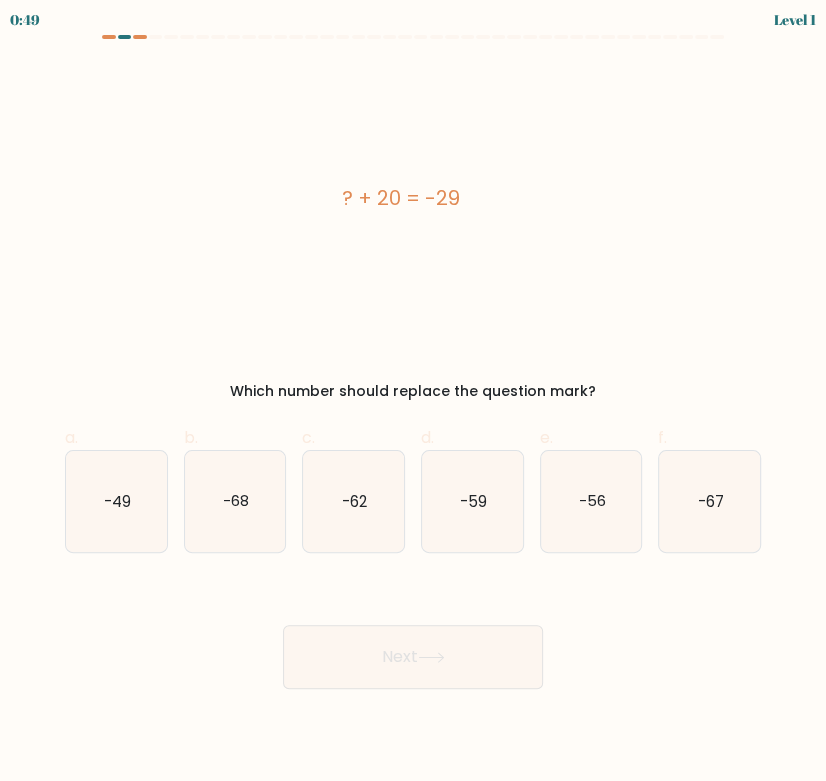 click on "? + 20 = -29" at bounding box center (401, 198) 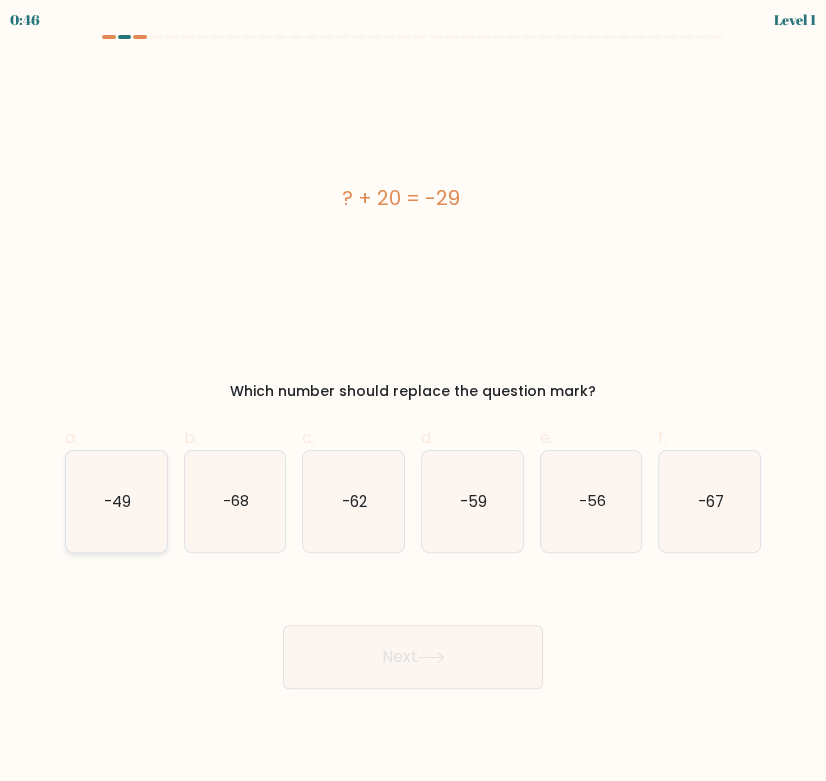 click on "-49" at bounding box center (116, 501) 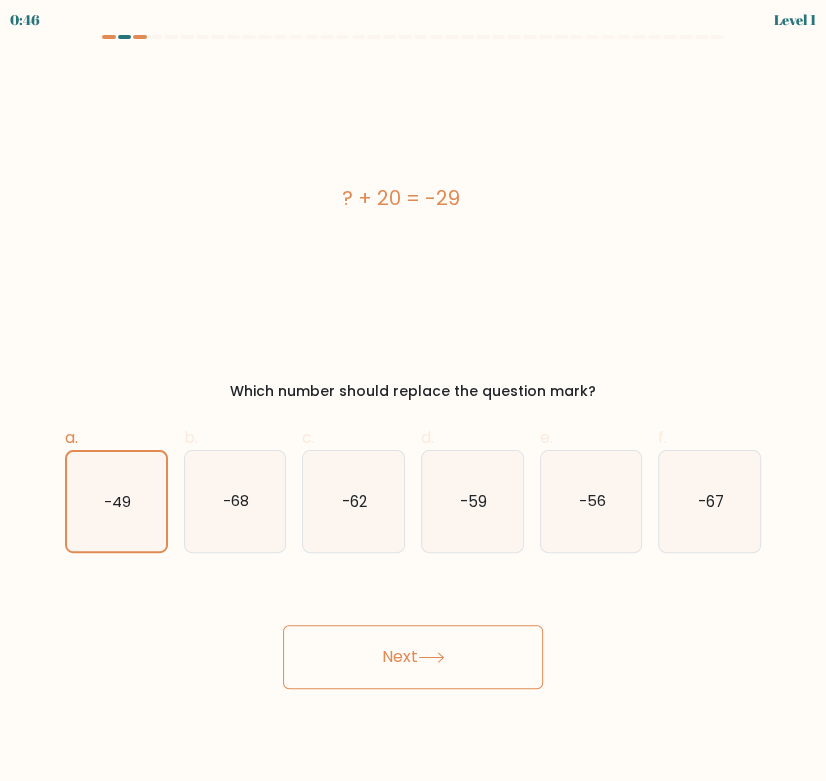 click on "Next" at bounding box center (413, 657) 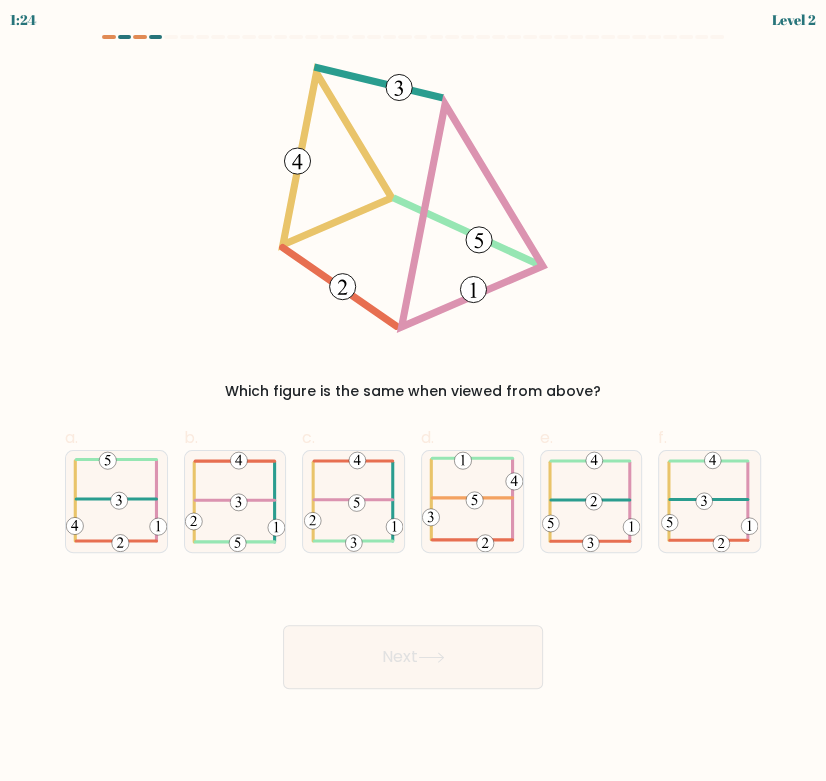 click at bounding box center (413, 362) 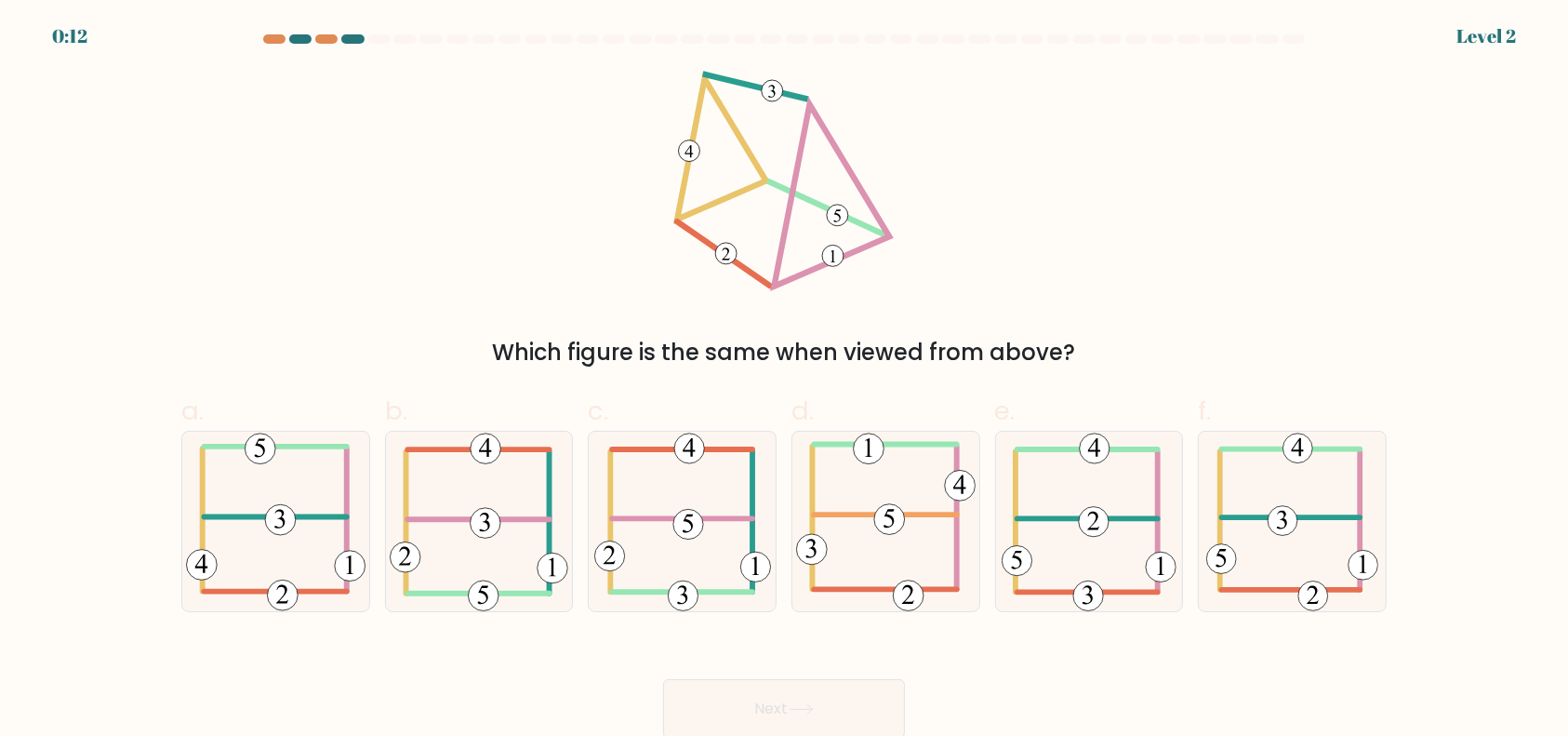 scroll, scrollTop: 2, scrollLeft: 0, axis: vertical 